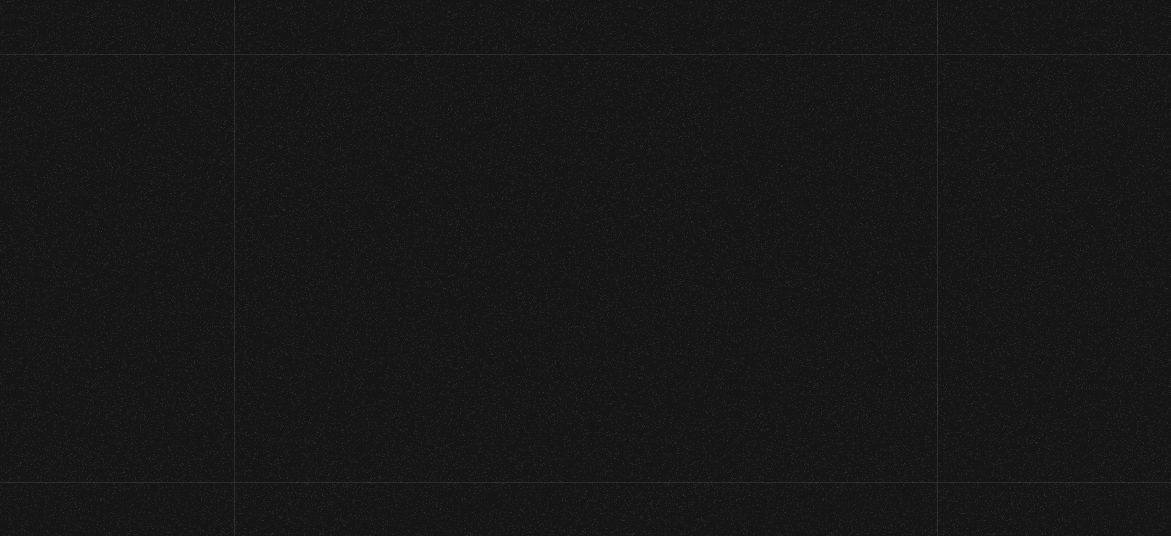 scroll, scrollTop: 0, scrollLeft: 0, axis: both 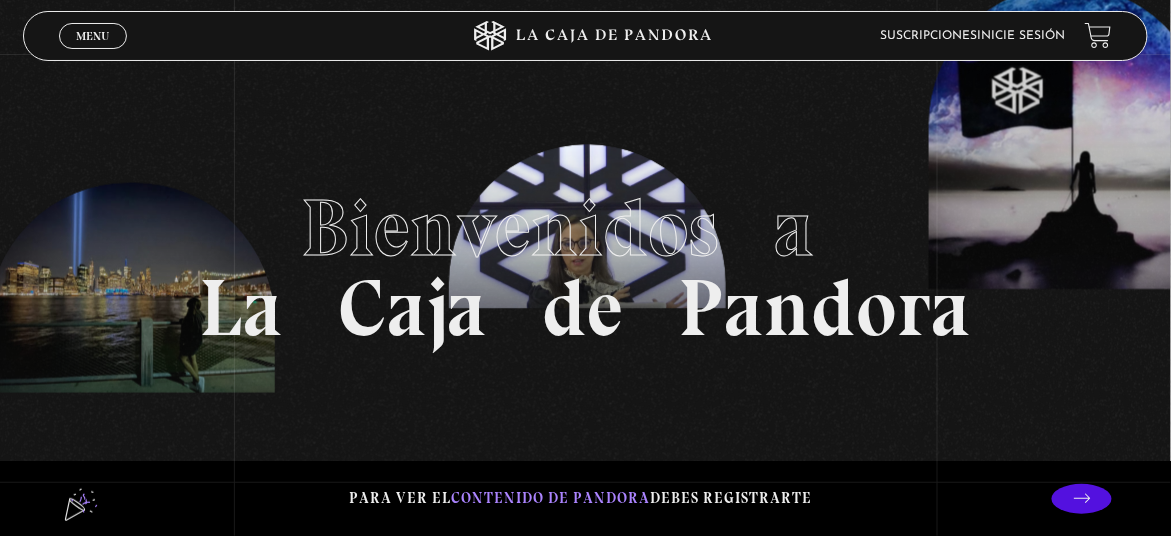 click on "Inicie sesión" at bounding box center (1021, 36) 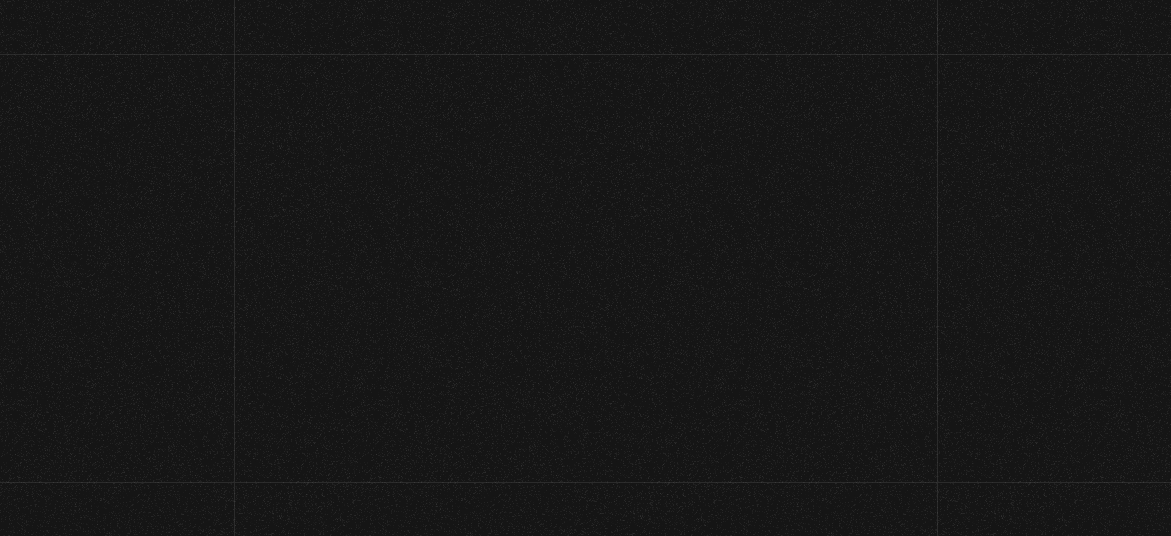 scroll, scrollTop: 0, scrollLeft: 0, axis: both 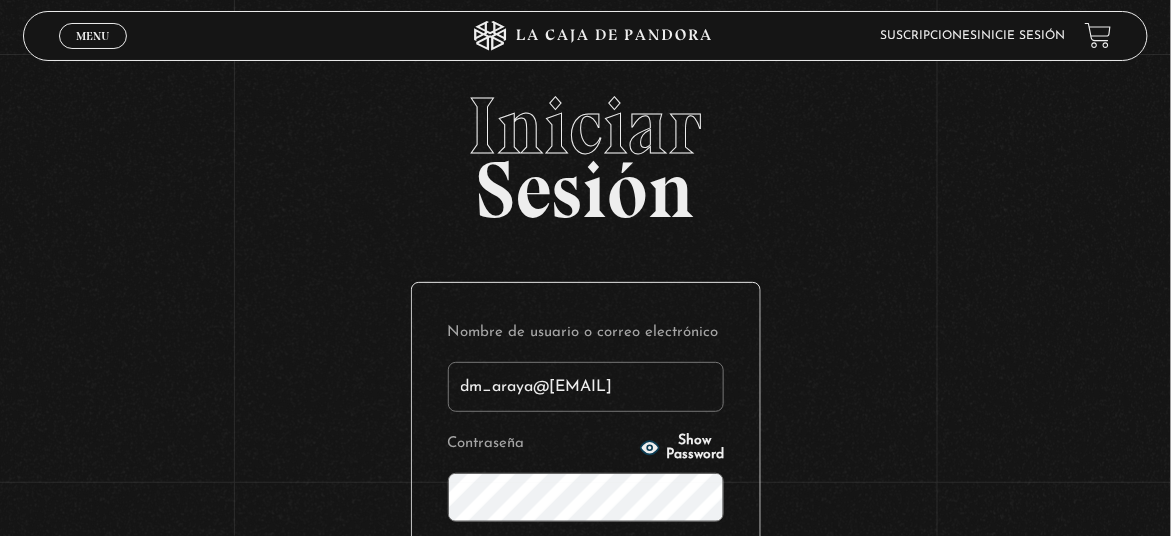 type on "dm_araya@[EMAIL]" 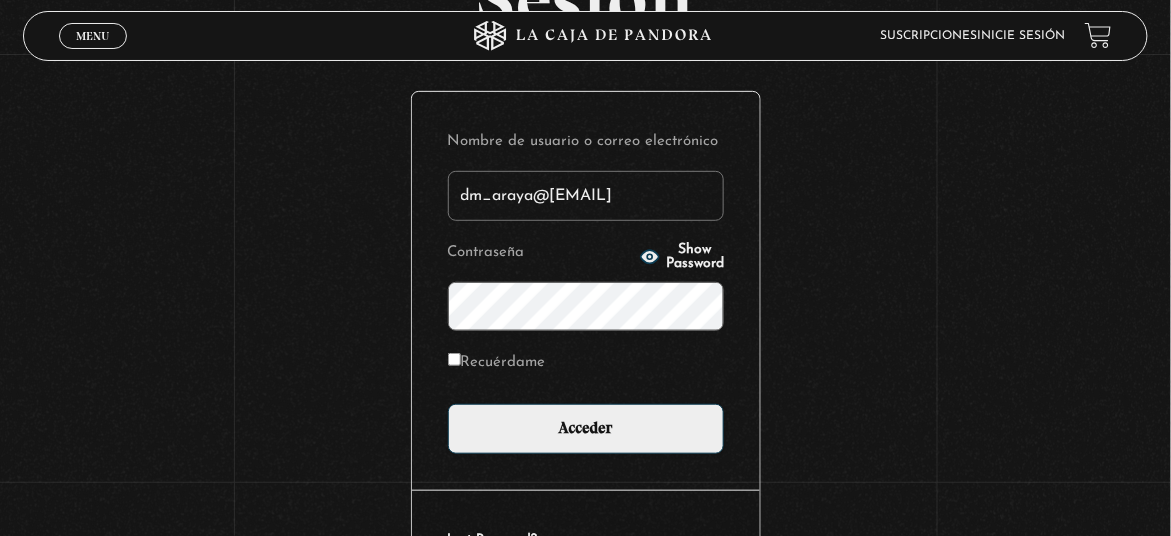 scroll, scrollTop: 192, scrollLeft: 0, axis: vertical 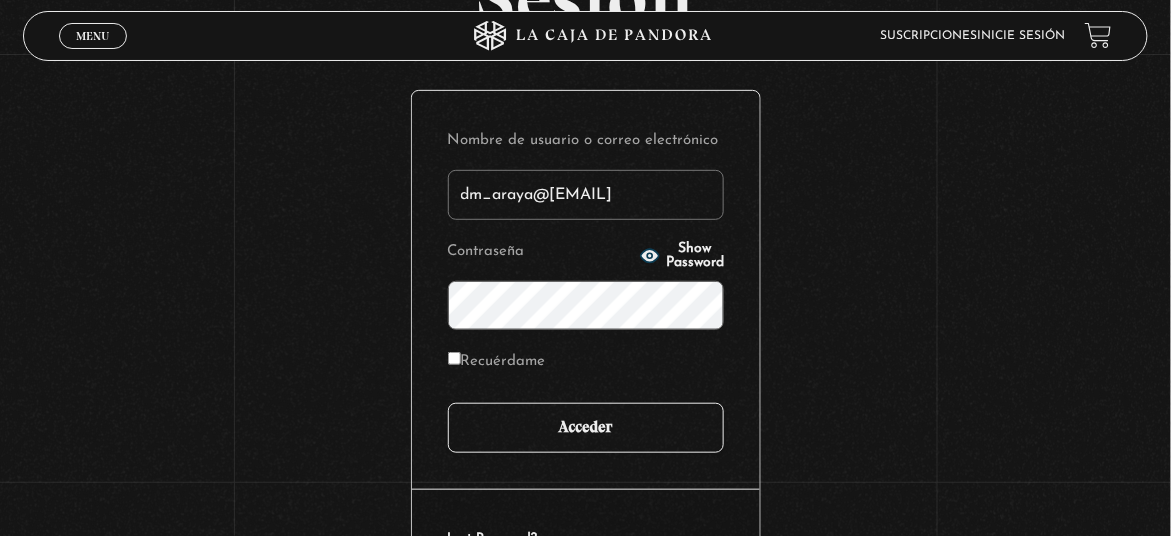 click on "Acceder" at bounding box center (586, 428) 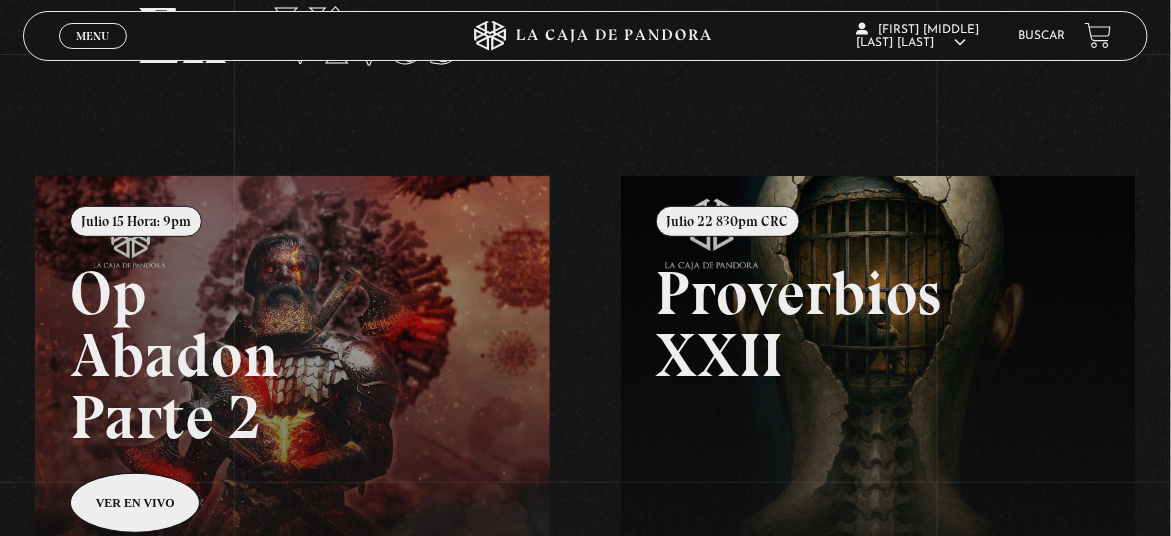 scroll, scrollTop: 0, scrollLeft: 0, axis: both 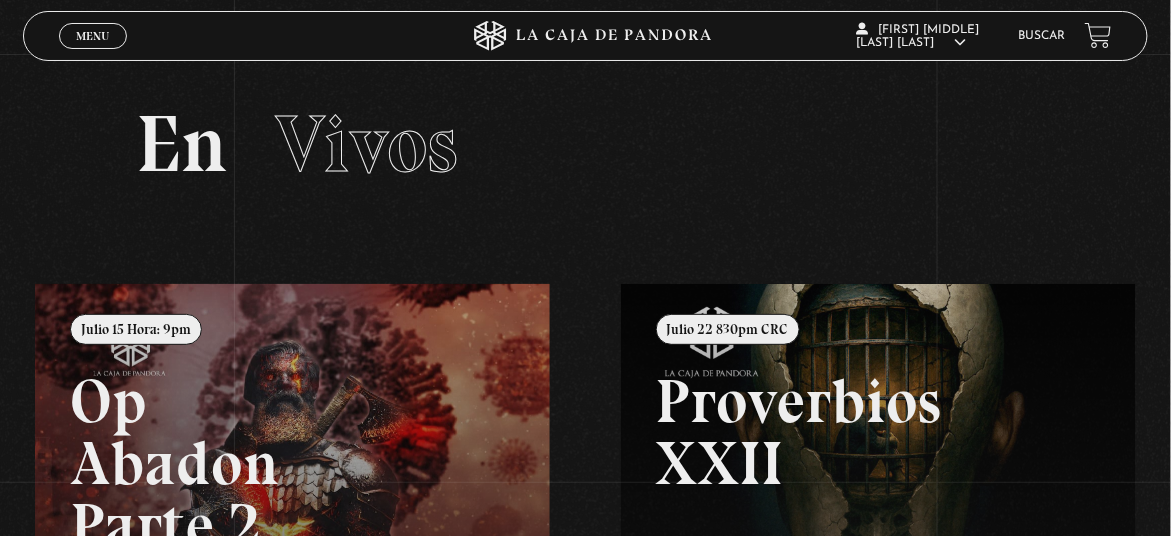 click on "Menu" at bounding box center [92, 36] 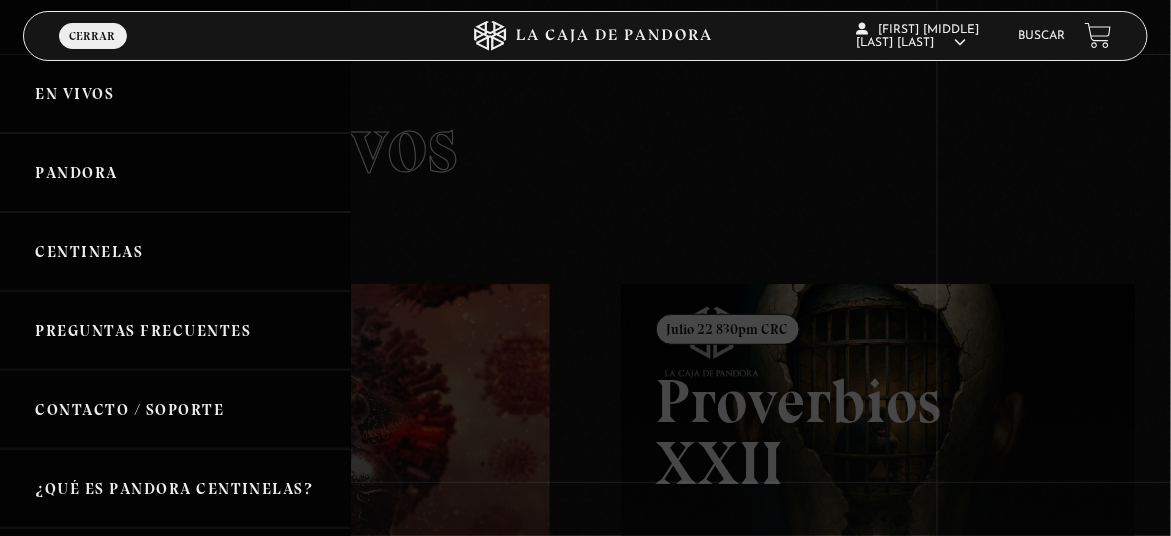 click on "Pandora" at bounding box center (175, 172) 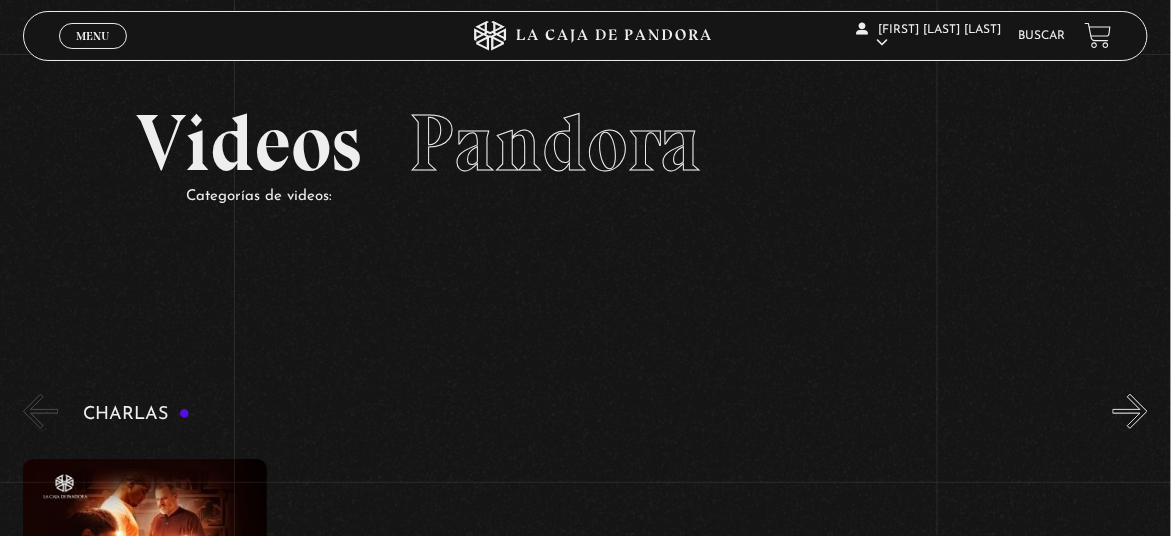 scroll, scrollTop: 0, scrollLeft: 0, axis: both 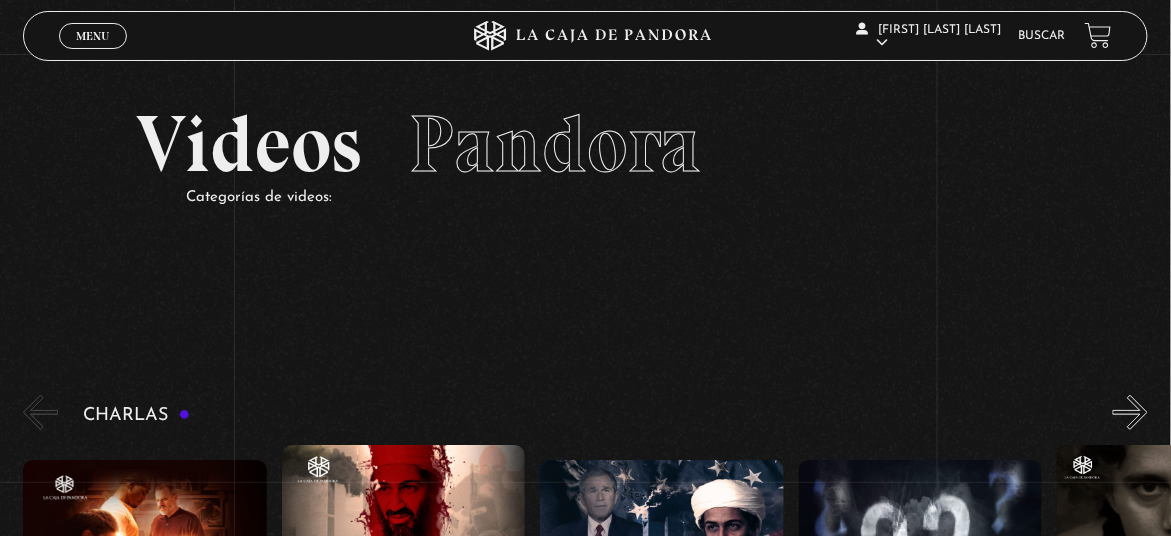 click on "Menu" at bounding box center (92, 36) 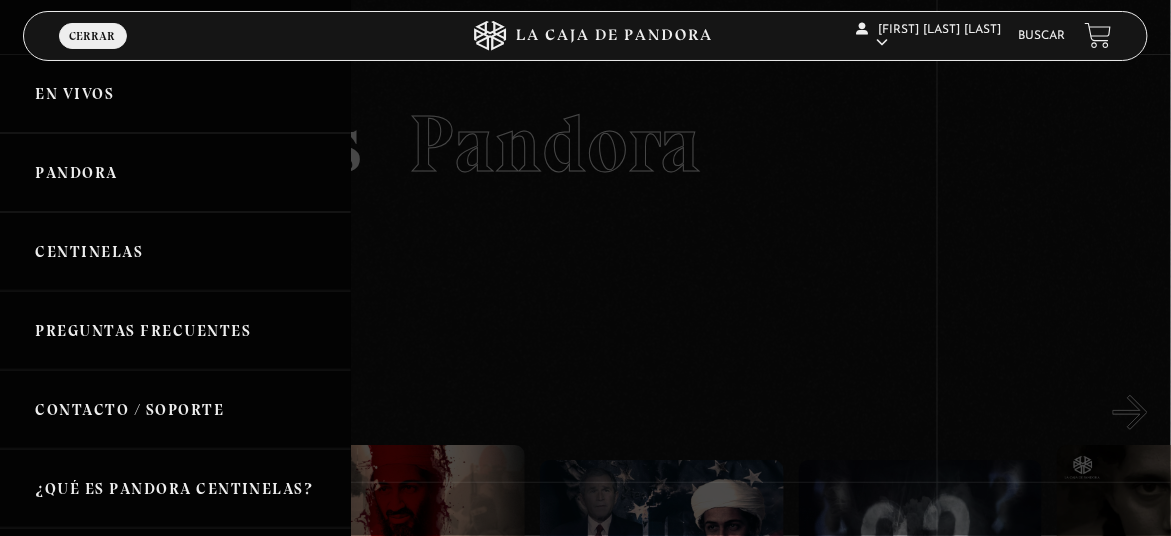click on "En vivos" at bounding box center [175, 93] 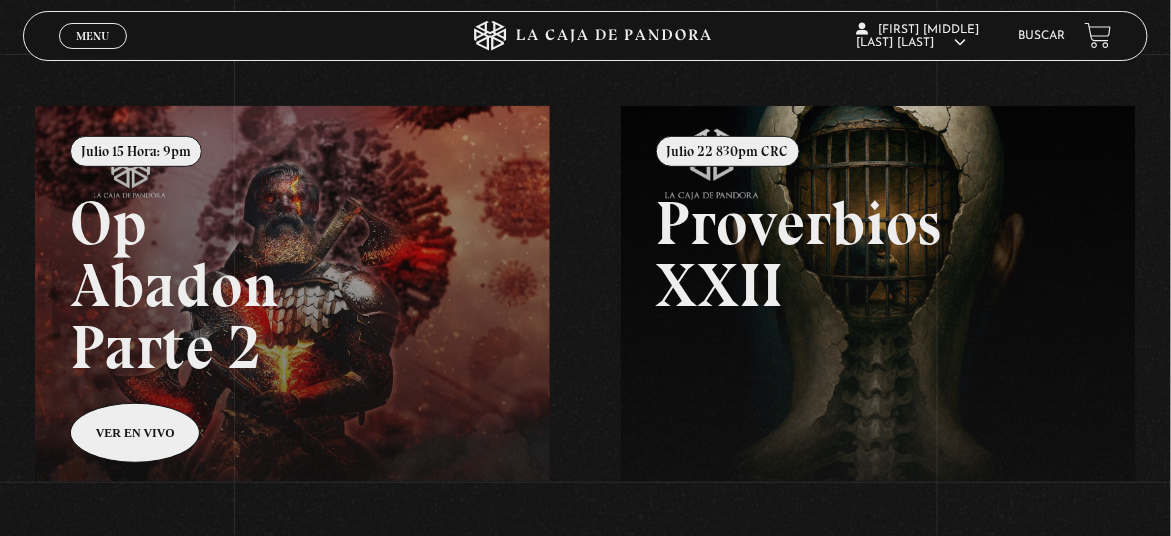 scroll, scrollTop: 249, scrollLeft: 0, axis: vertical 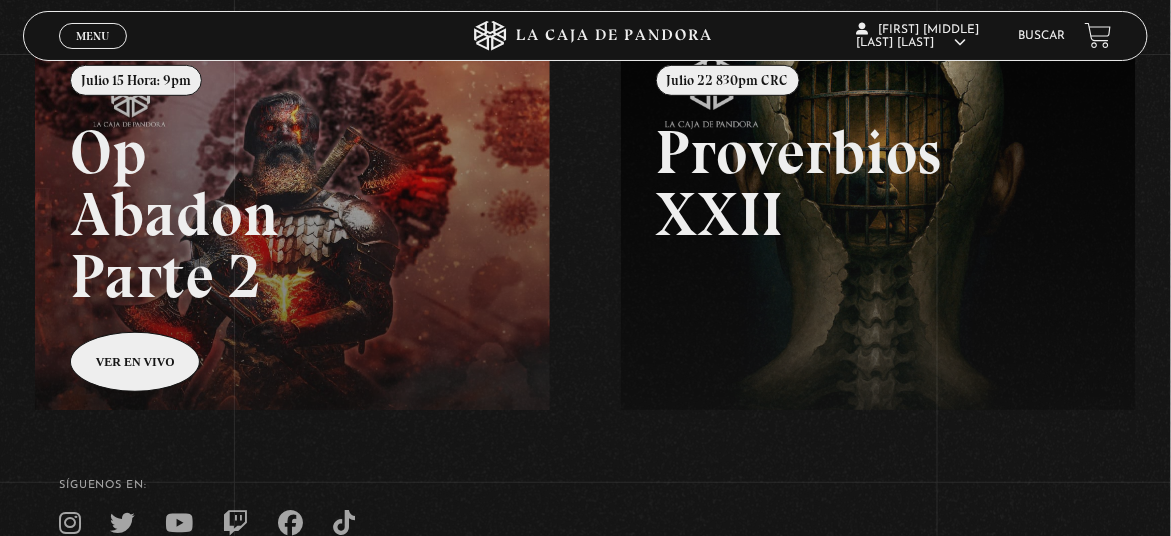click at bounding box center [620, 303] 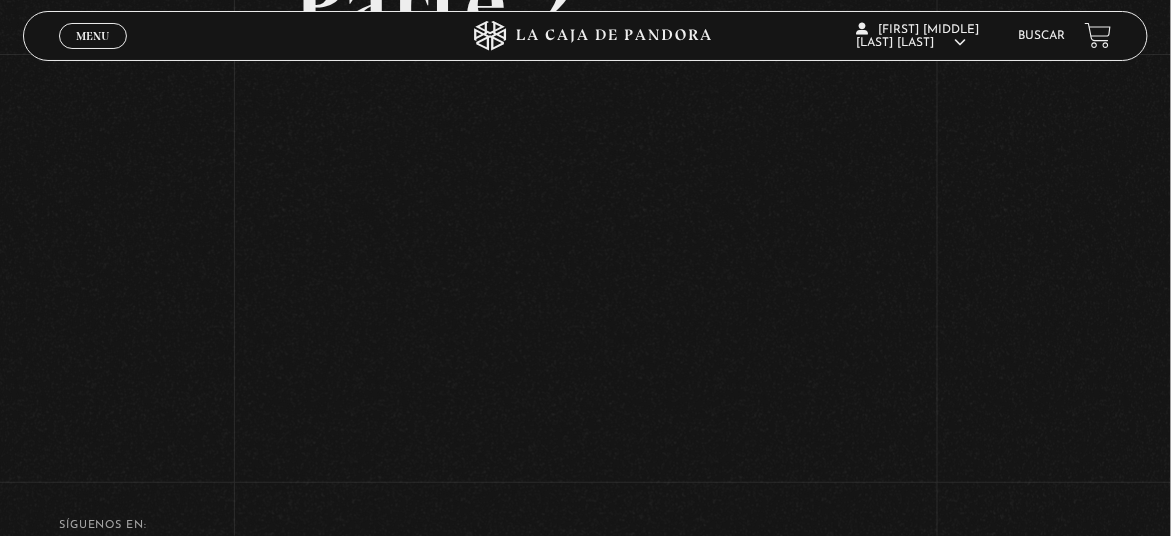 scroll, scrollTop: 283, scrollLeft: 0, axis: vertical 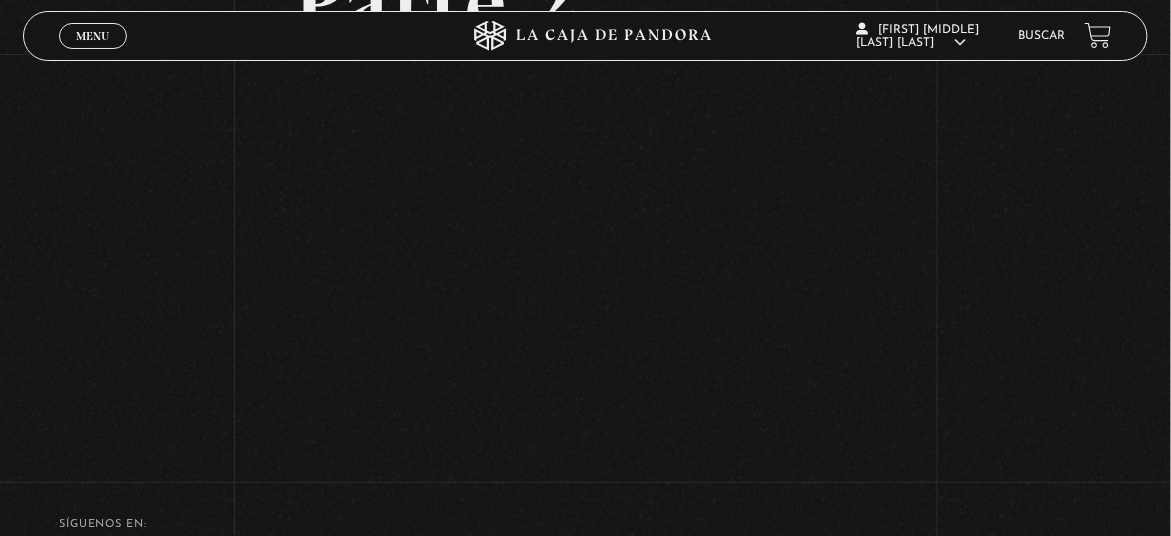 click on "Menu" at bounding box center (92, 36) 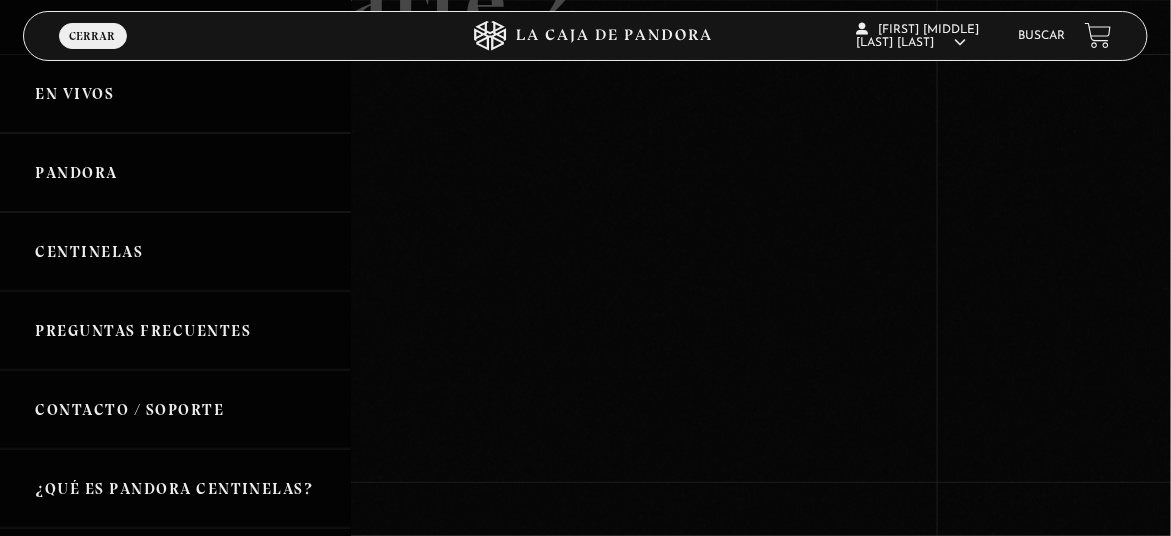 click on "Pandora" at bounding box center (175, 172) 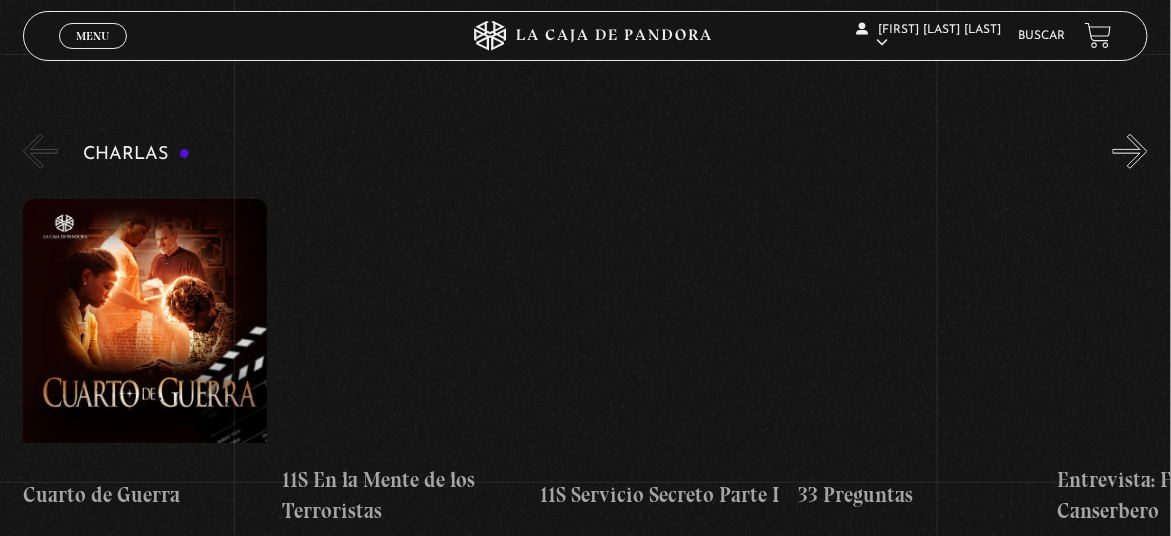 scroll, scrollTop: 268, scrollLeft: 0, axis: vertical 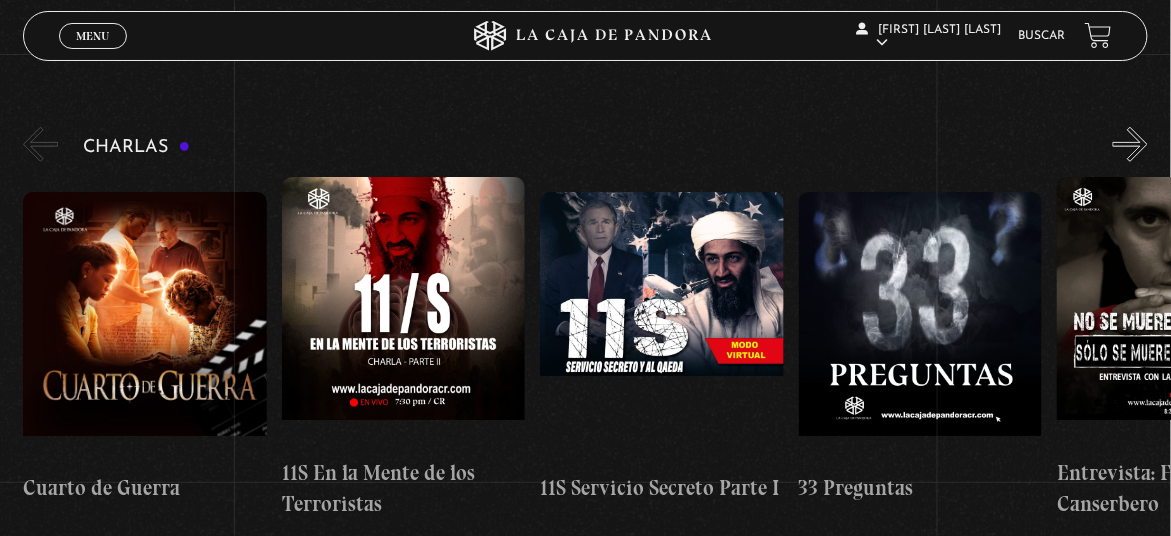 click on "»" at bounding box center [1130, 144] 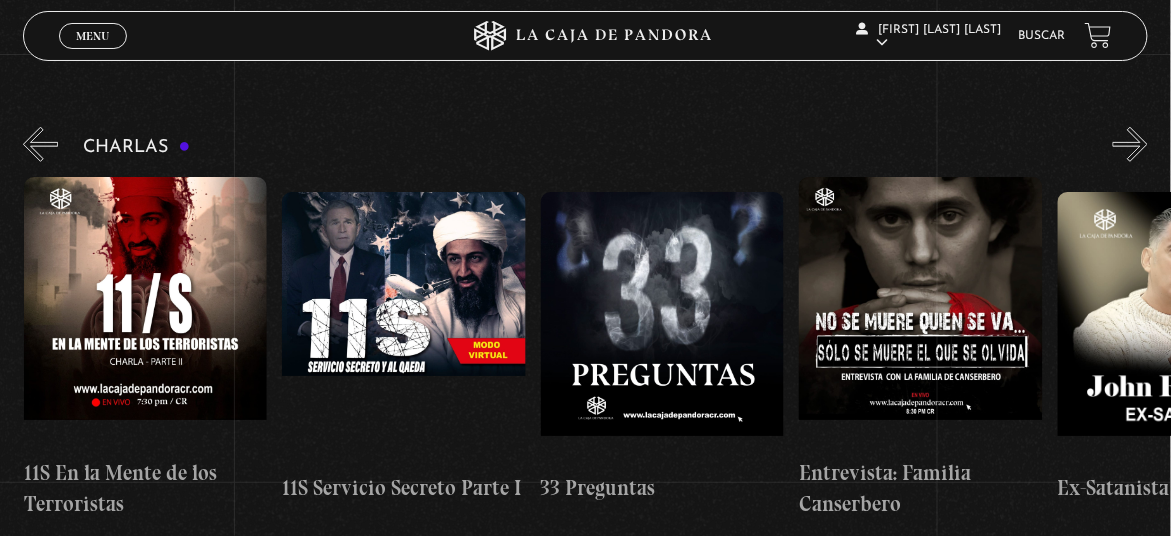 click on "»" at bounding box center [1130, 144] 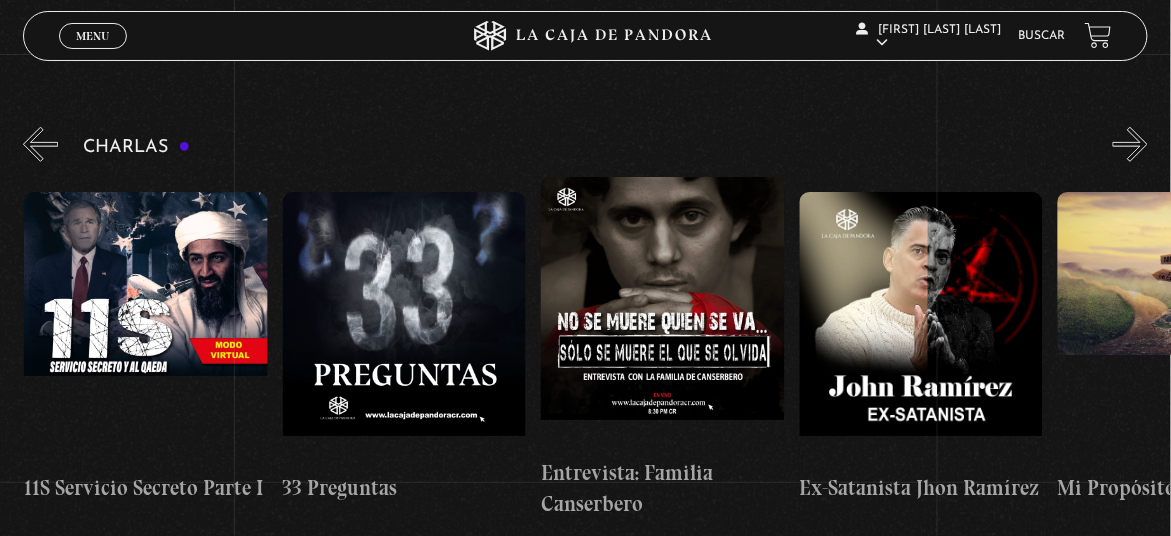 click on "»" at bounding box center (1130, 144) 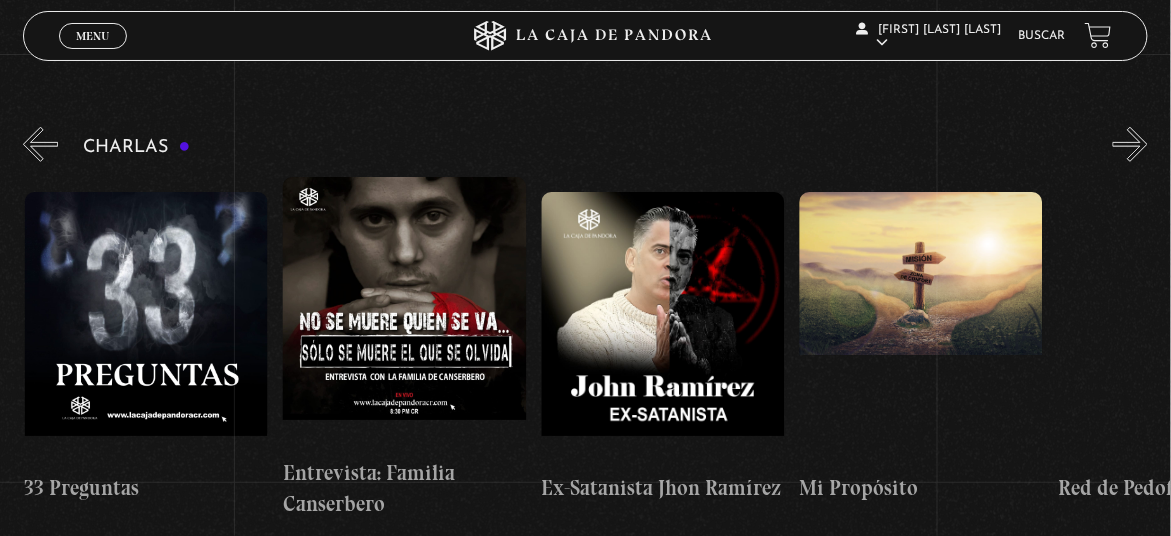 click on "»" at bounding box center [1130, 144] 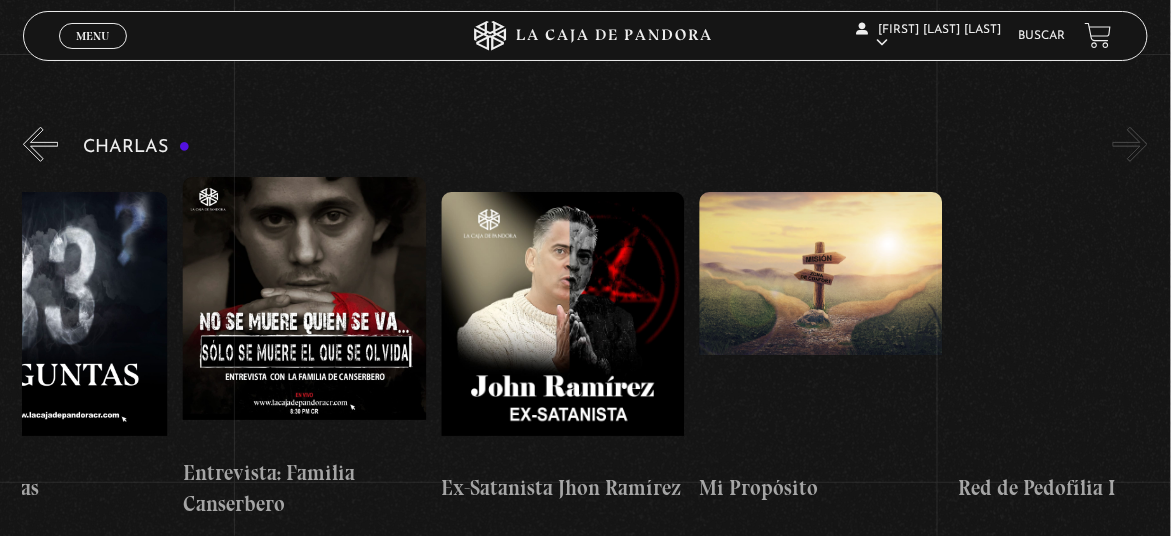 scroll, scrollTop: 0, scrollLeft: 904, axis: horizontal 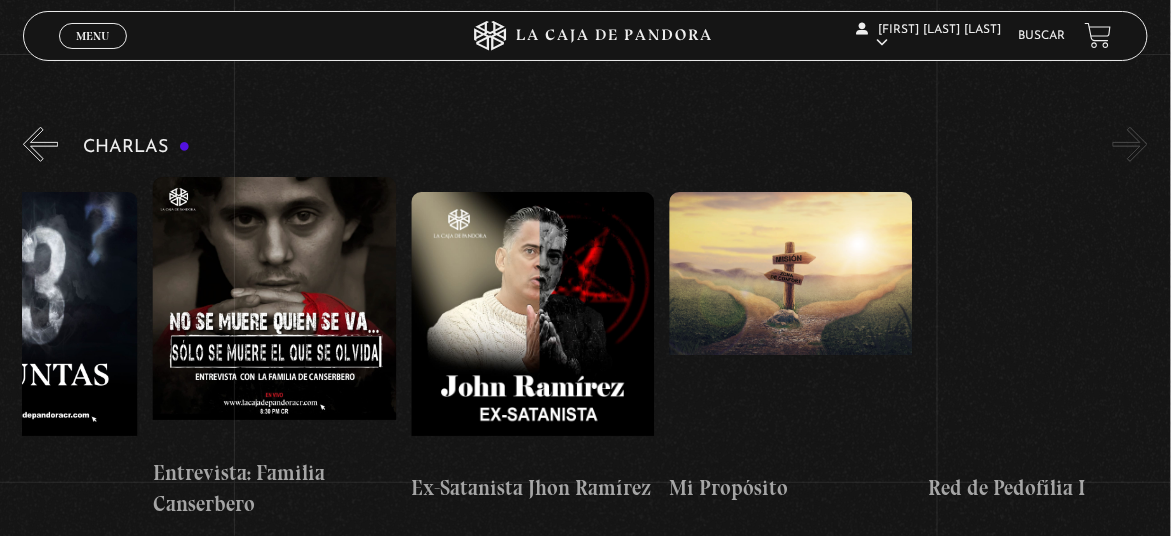 click on "»" at bounding box center [1130, 144] 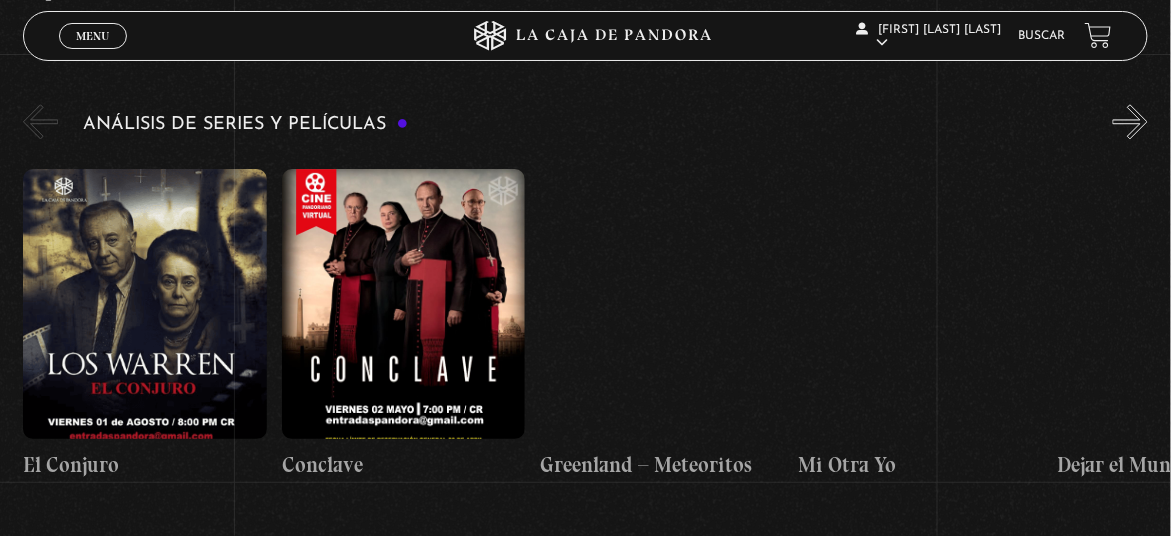 scroll, scrollTop: 3176, scrollLeft: 0, axis: vertical 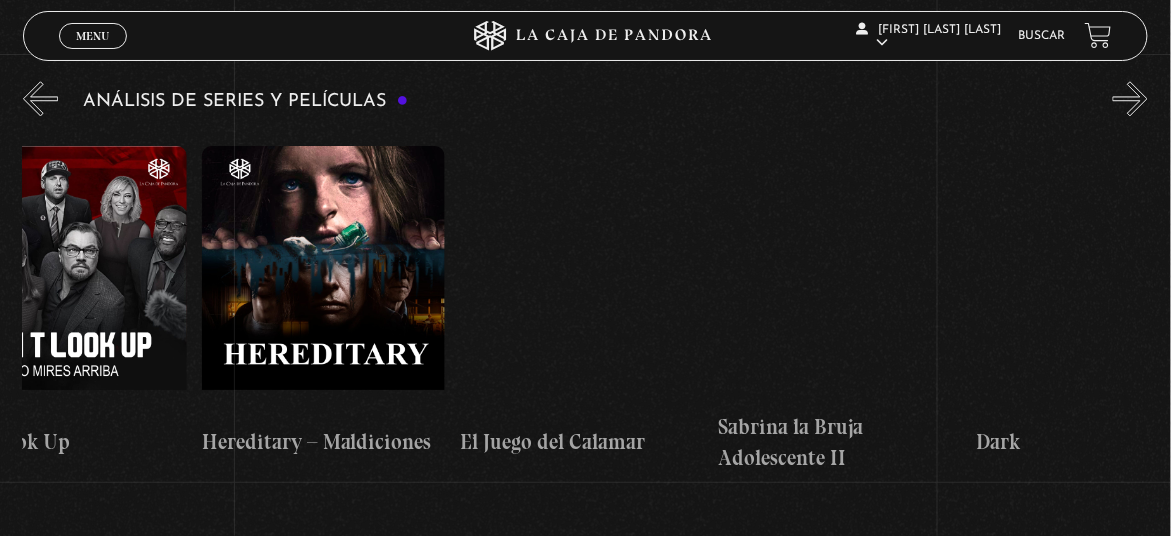 drag, startPoint x: 909, startPoint y: 263, endPoint x: 56, endPoint y: 272, distance: 853.0475 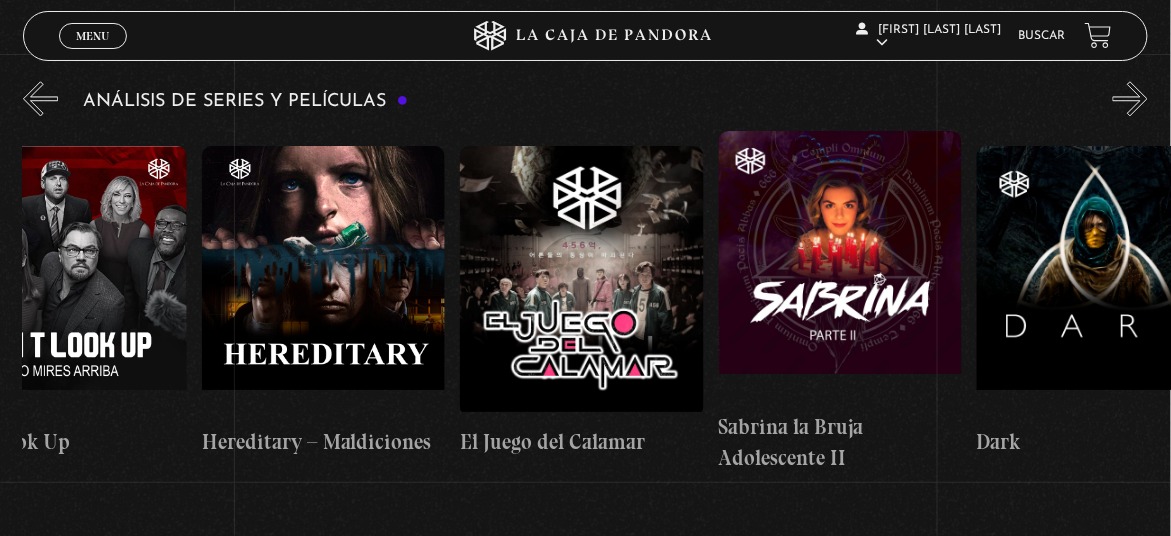click on "El Conjuro
Conclave
Greenland – Meteoritos
Mi Otra Yo
Dejar el Mundo Atrás
Midsommar
El exorcista del Papa
White Noise
Dark" at bounding box center [-1220, 302] 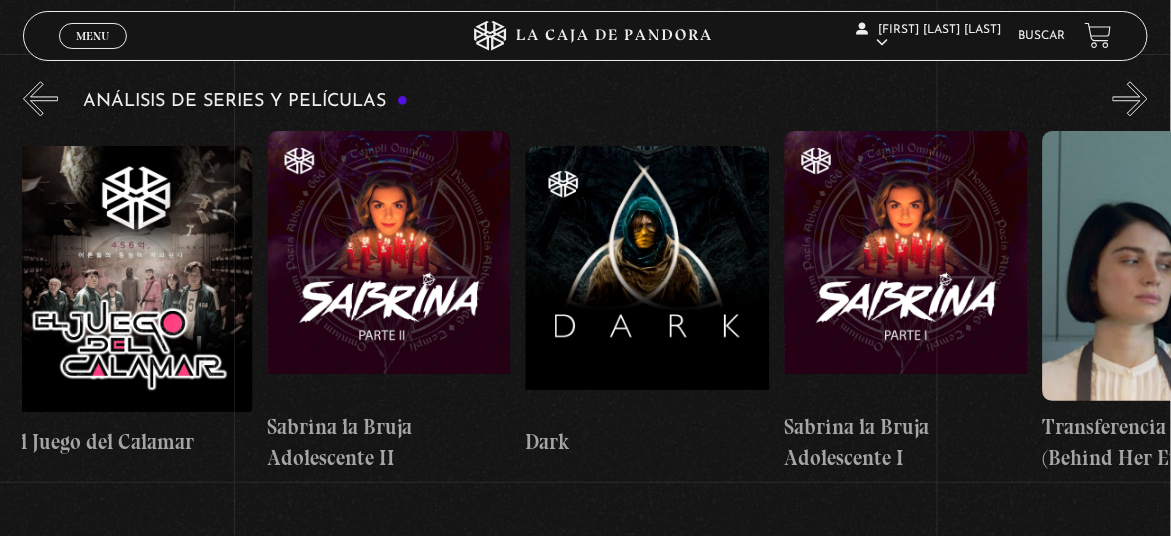 scroll, scrollTop: 0, scrollLeft: 4781, axis: horizontal 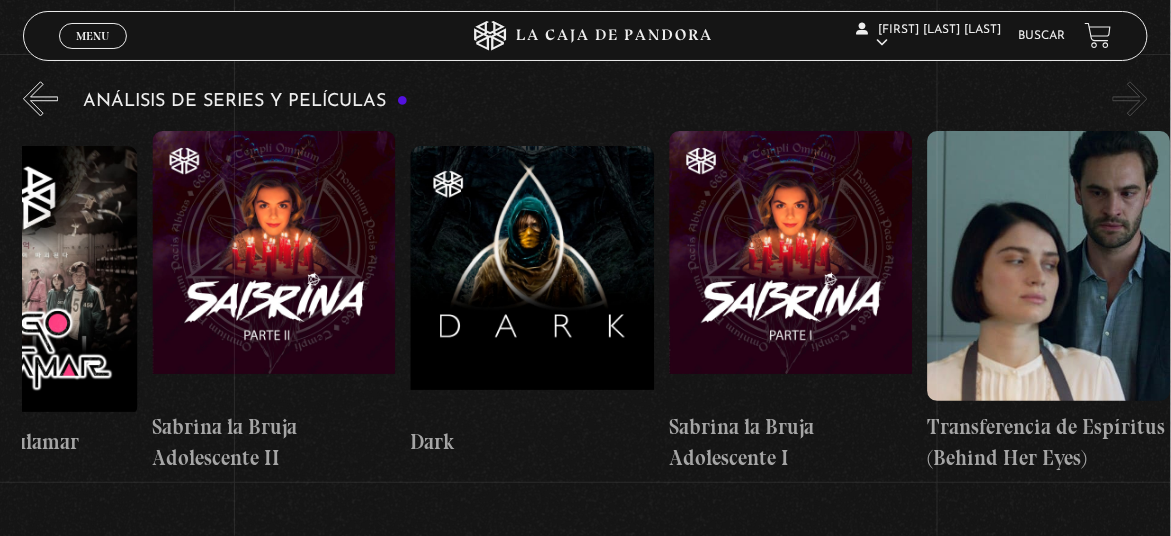 drag, startPoint x: 846, startPoint y: 252, endPoint x: 638, endPoint y: 256, distance: 208.03845 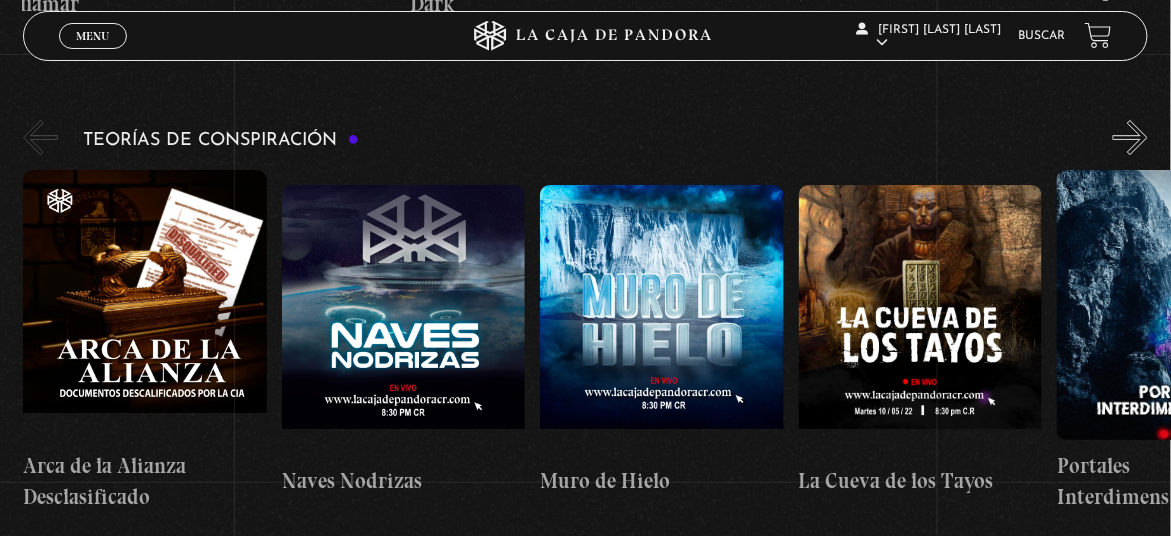 scroll, scrollTop: 3640, scrollLeft: 0, axis: vertical 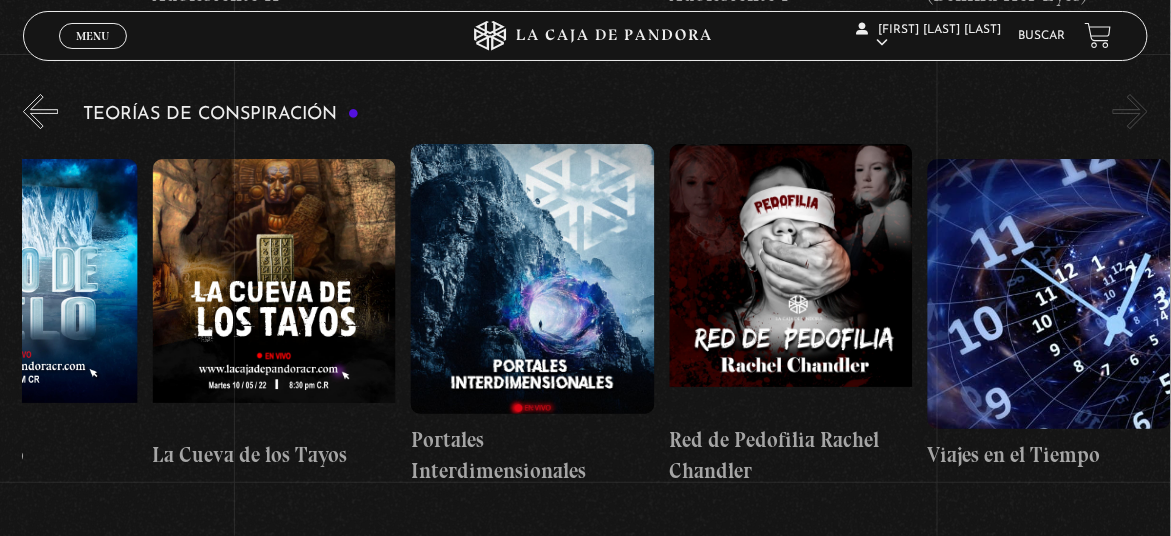 drag, startPoint x: 1012, startPoint y: 255, endPoint x: 640, endPoint y: 269, distance: 372.26334 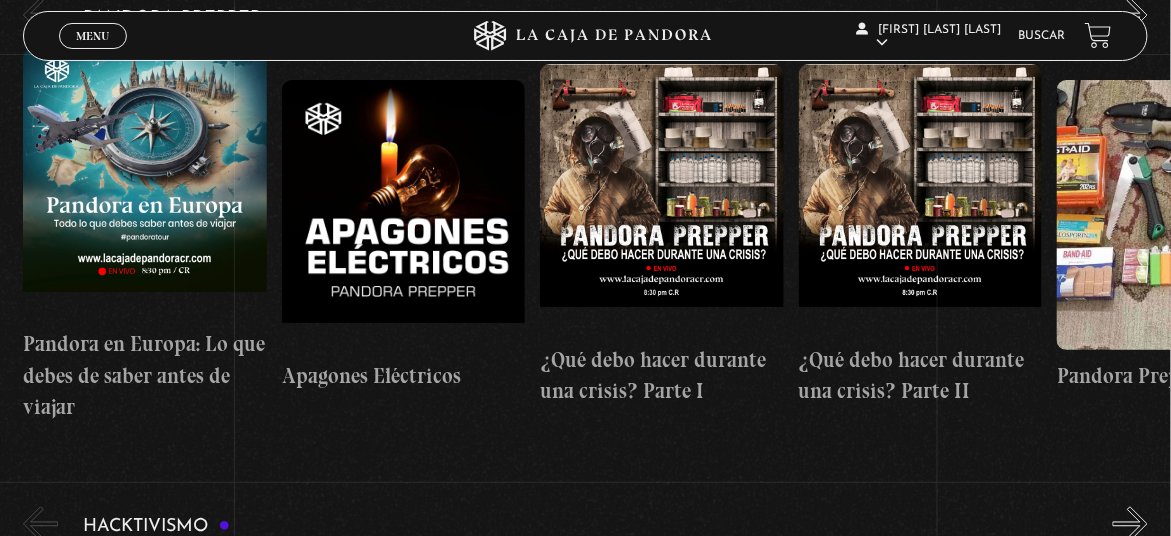 scroll, scrollTop: 4658, scrollLeft: 0, axis: vertical 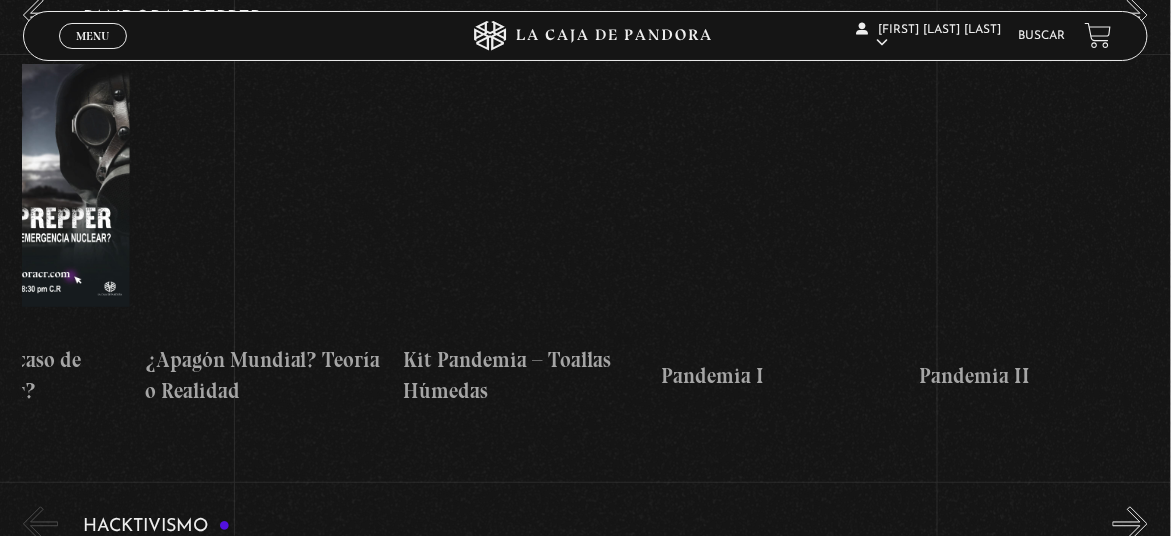 drag, startPoint x: 984, startPoint y: 201, endPoint x: 128, endPoint y: 256, distance: 857.76514 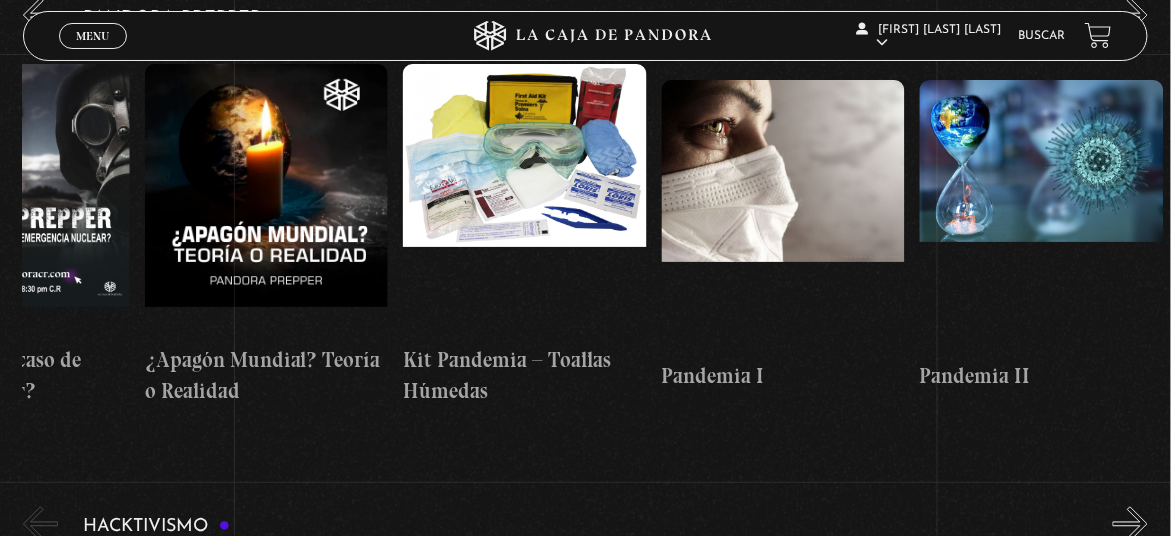 click on "Pandora en Europa: Lo que debes de saber antes de viajar
Apagones Eléctricos
¿Qué debo hacer durante una crisis? Parte I
¿Qué debo hacer durante una crisis? Parte II
Pandora Prepper I
Prepper II – Plan Familiar
Pandora Prepper III" at bounding box center [-1277, 235] 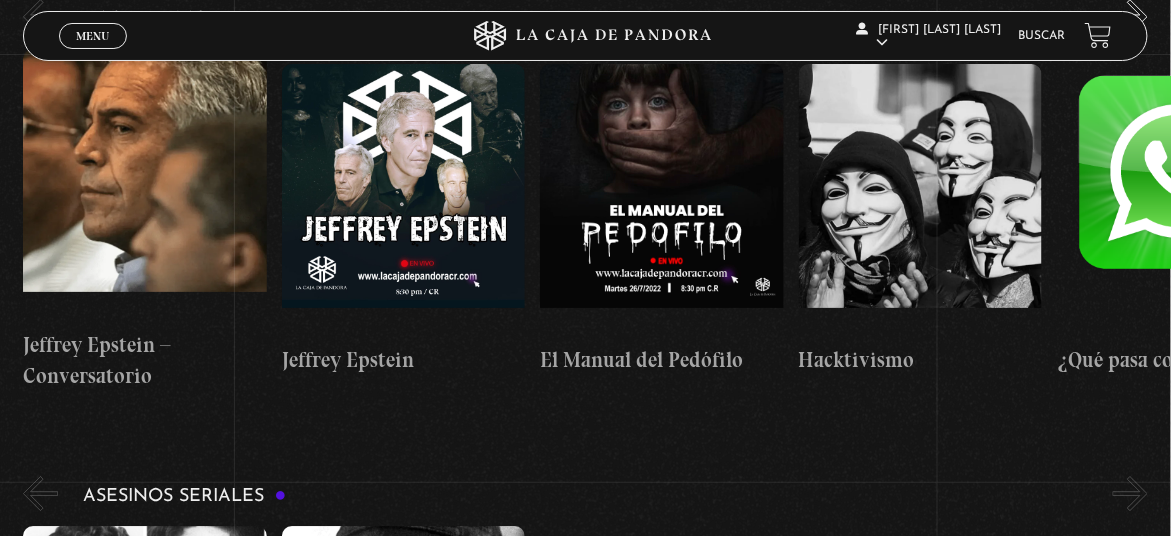 scroll, scrollTop: 5104, scrollLeft: 0, axis: vertical 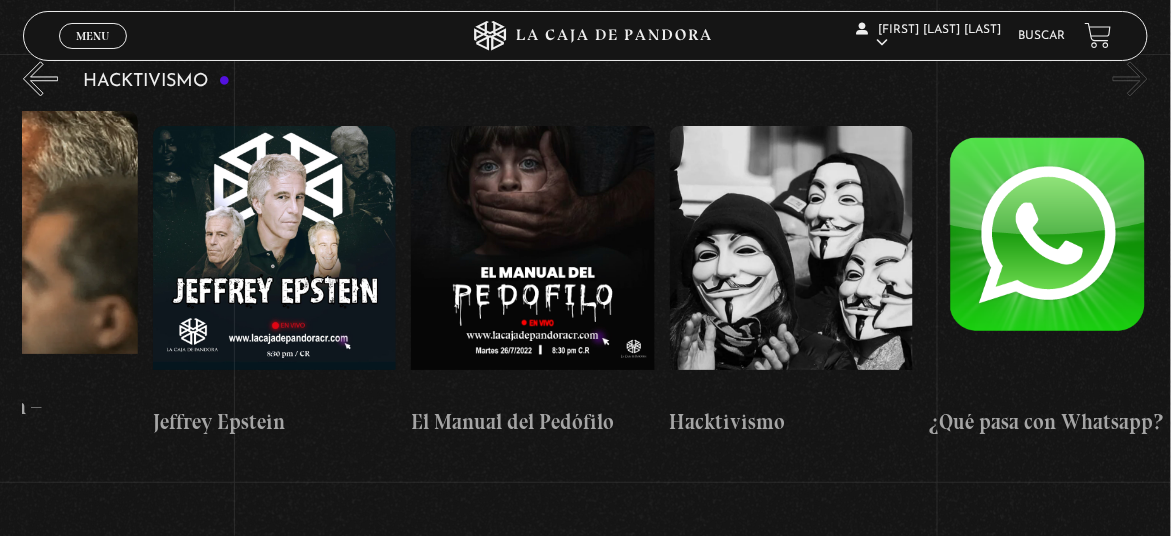 drag, startPoint x: 855, startPoint y: 231, endPoint x: 540, endPoint y: 235, distance: 315.0254 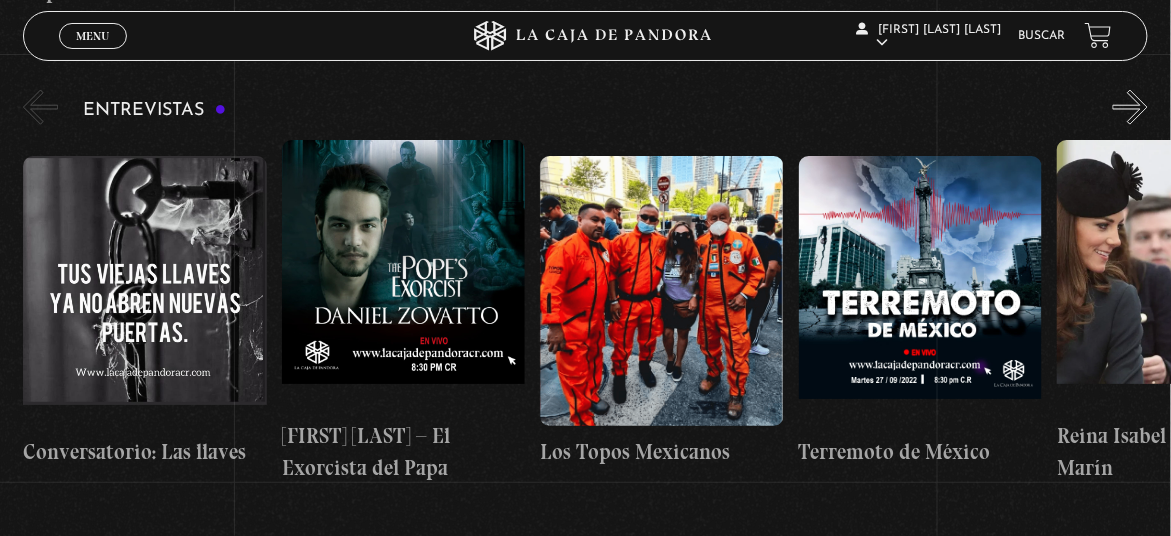 scroll, scrollTop: 6504, scrollLeft: 0, axis: vertical 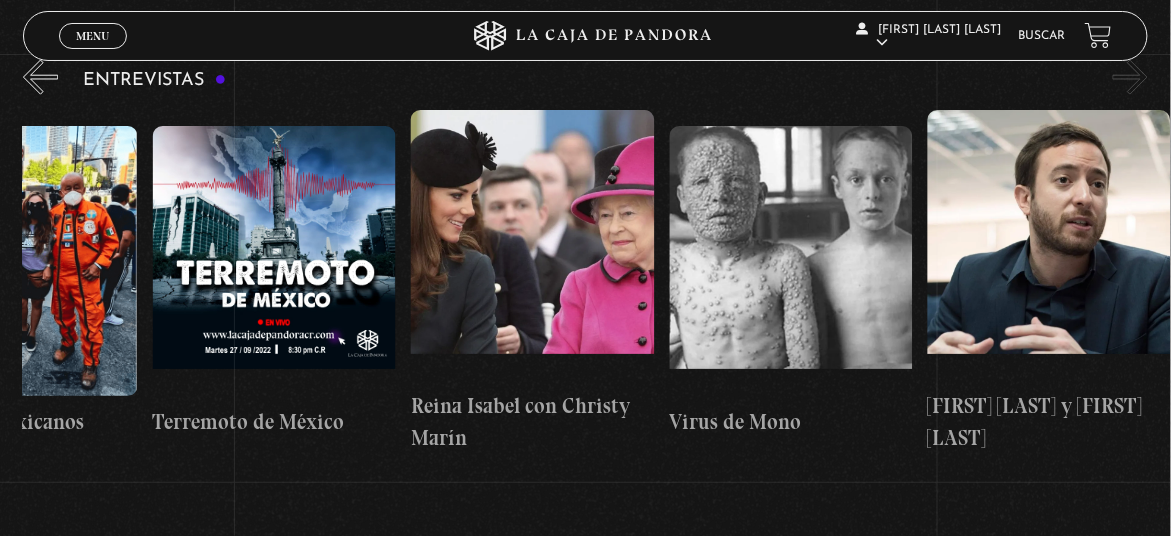 drag, startPoint x: 983, startPoint y: 213, endPoint x: 516, endPoint y: 235, distance: 467.5179 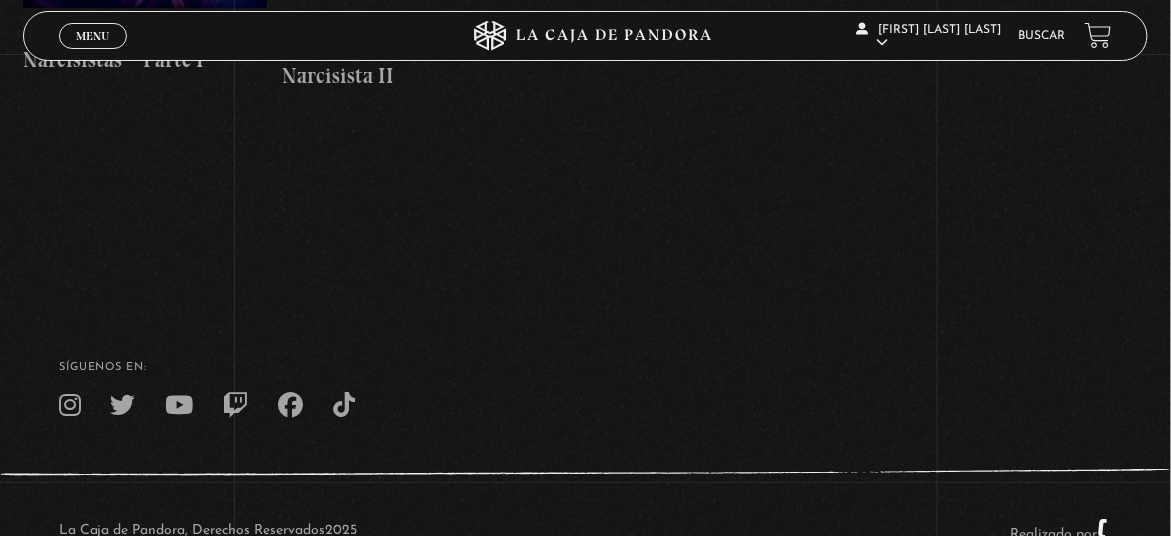 scroll, scrollTop: 7833, scrollLeft: 0, axis: vertical 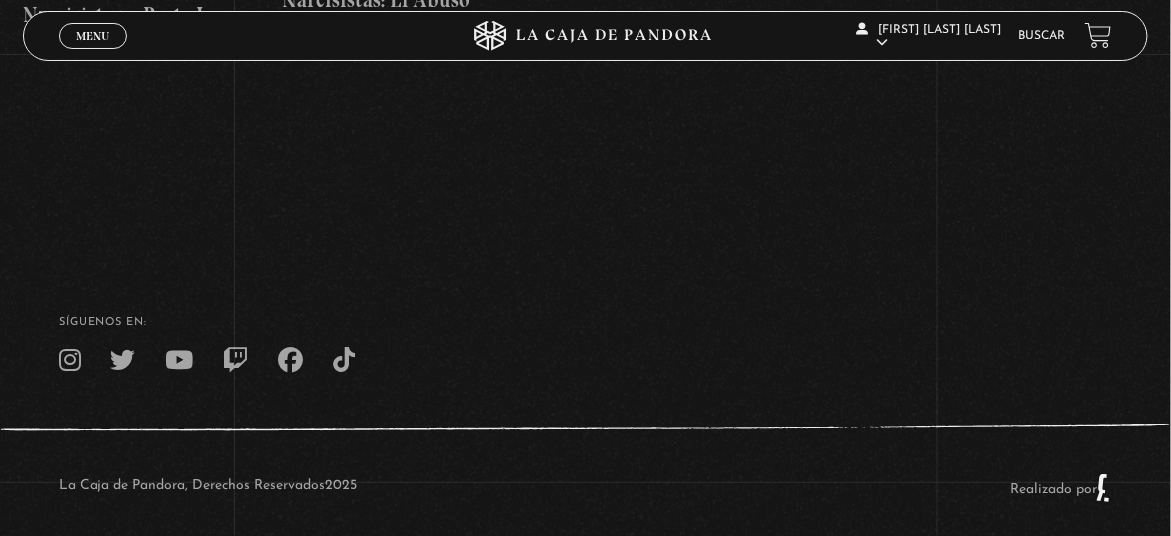 click on "La Caja de Pandora, Derechos Reservados  2025
Realizado por" at bounding box center (585, 488) 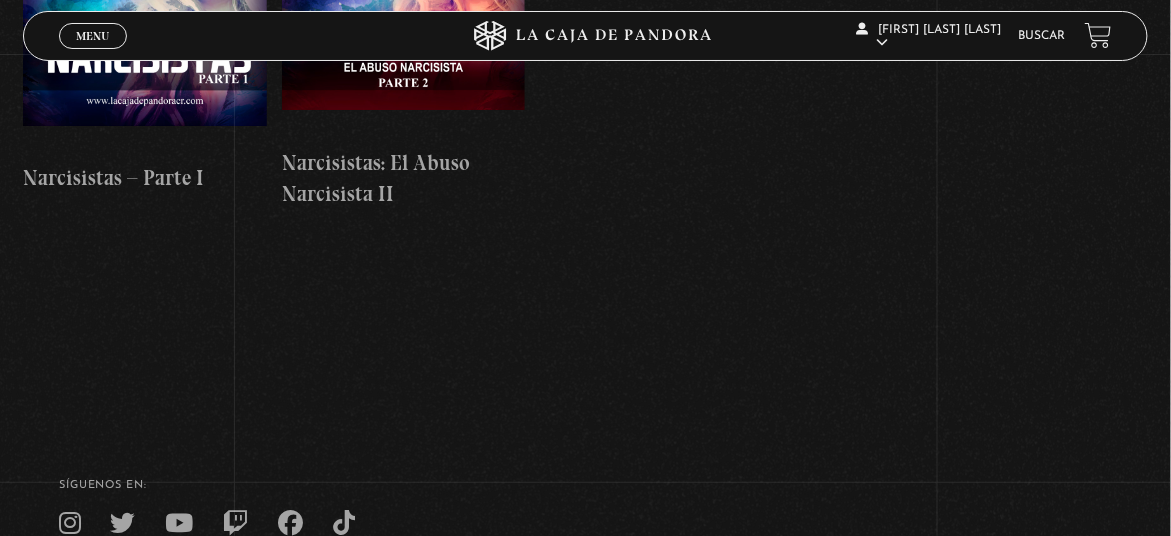 scroll, scrollTop: 7665, scrollLeft: 0, axis: vertical 